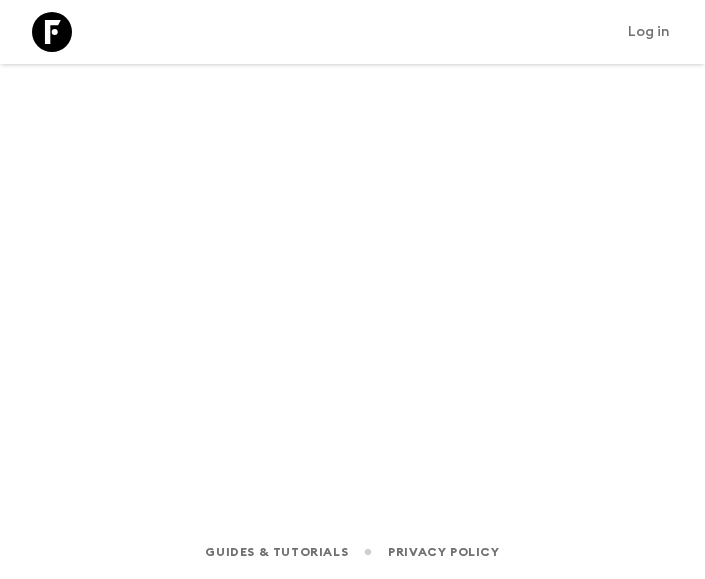 scroll, scrollTop: 0, scrollLeft: 0, axis: both 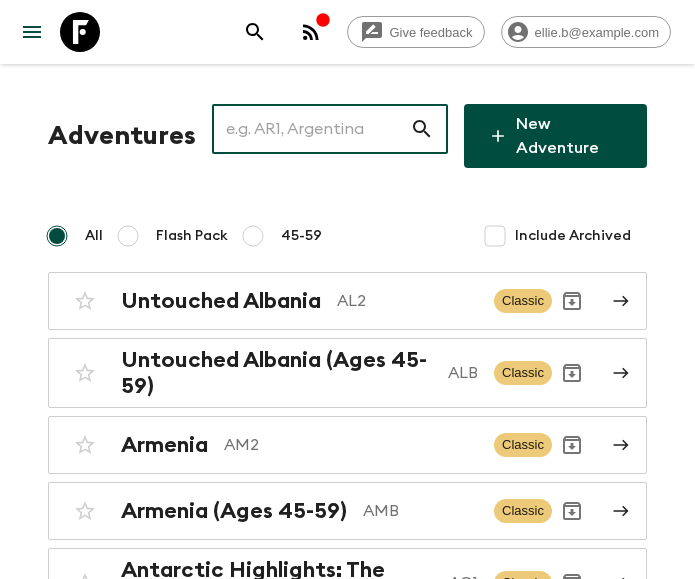click at bounding box center [311, 129] 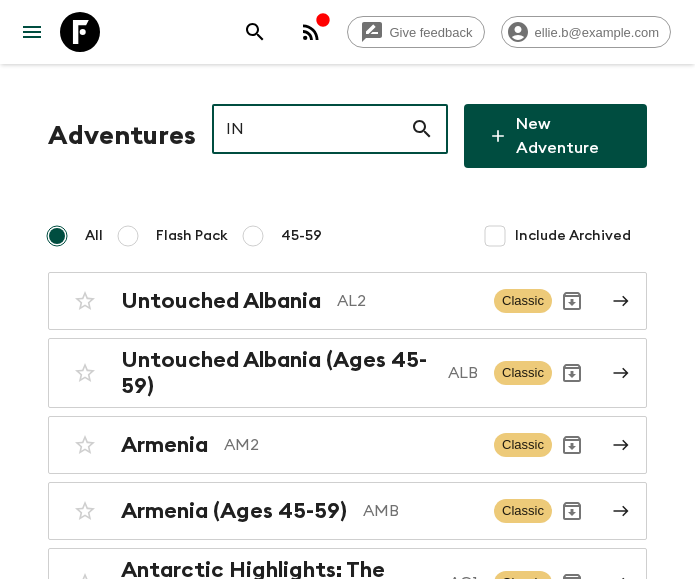 type on "IN3" 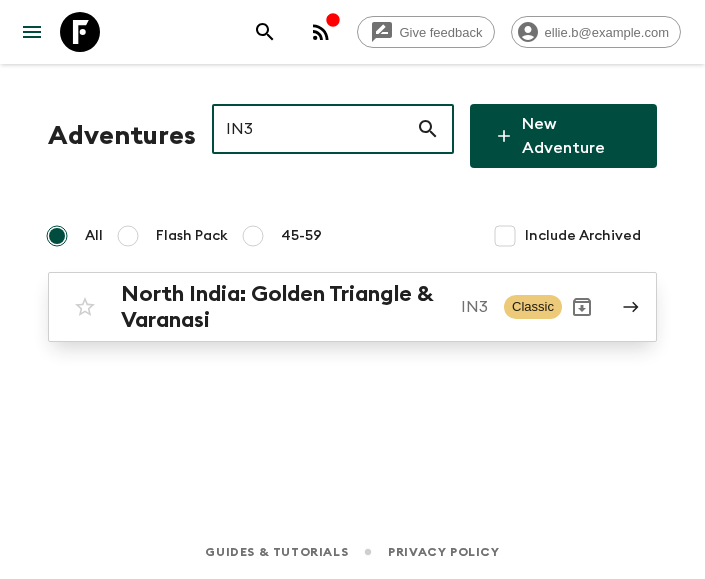 click on "North India: Golden Triangle & Varanasi" at bounding box center [283, 307] 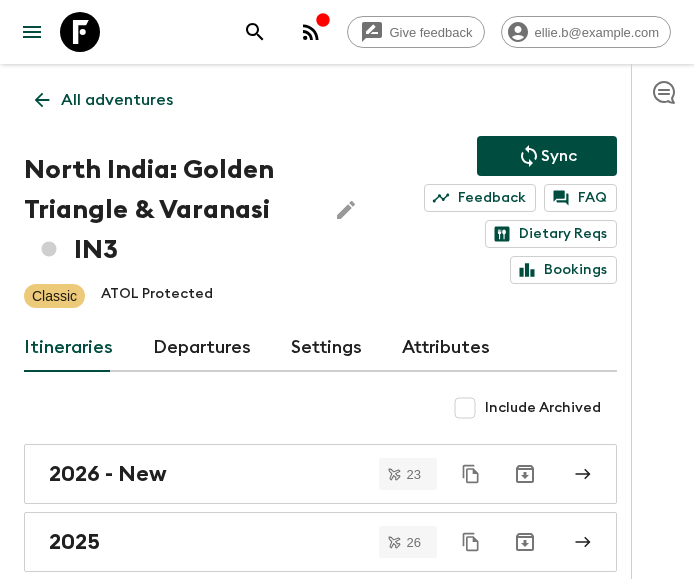 click on "Departures" at bounding box center [202, 348] 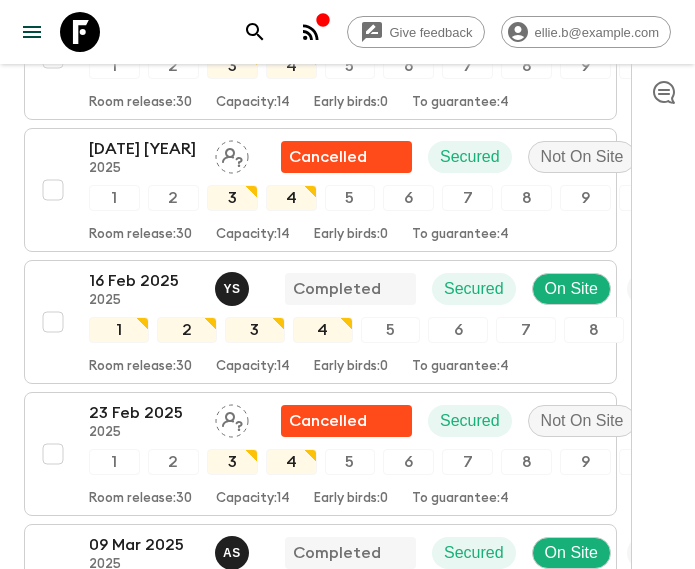 scroll, scrollTop: 1990, scrollLeft: 0, axis: vertical 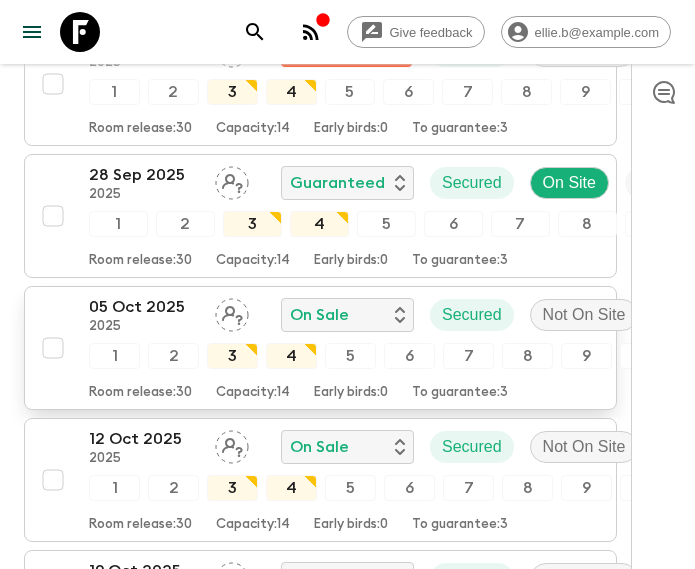 click at bounding box center (53, 348) 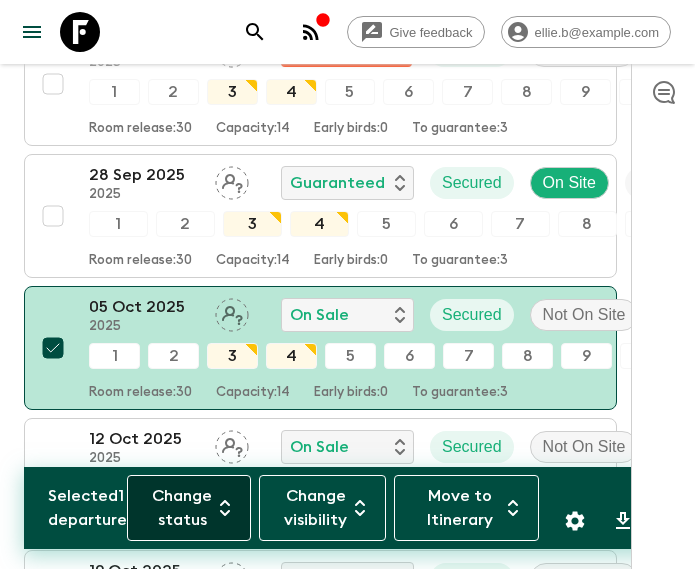 click on "Change status" at bounding box center [189, 508] 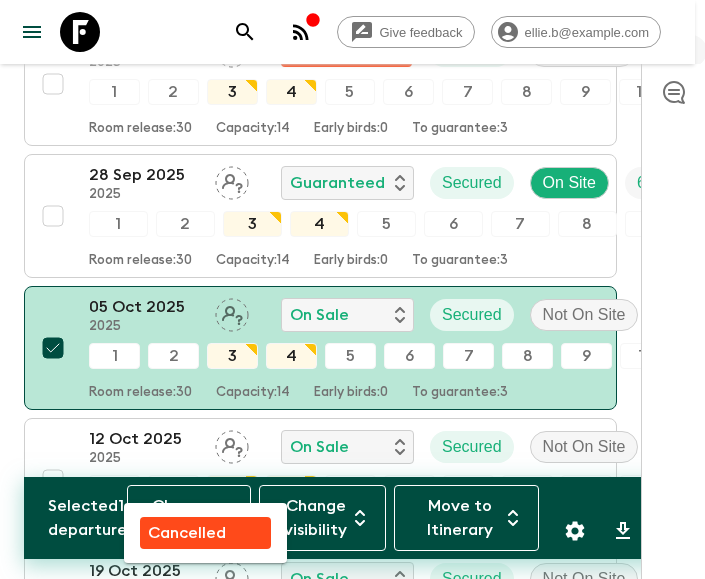 click on "Cancelled" at bounding box center (187, 533) 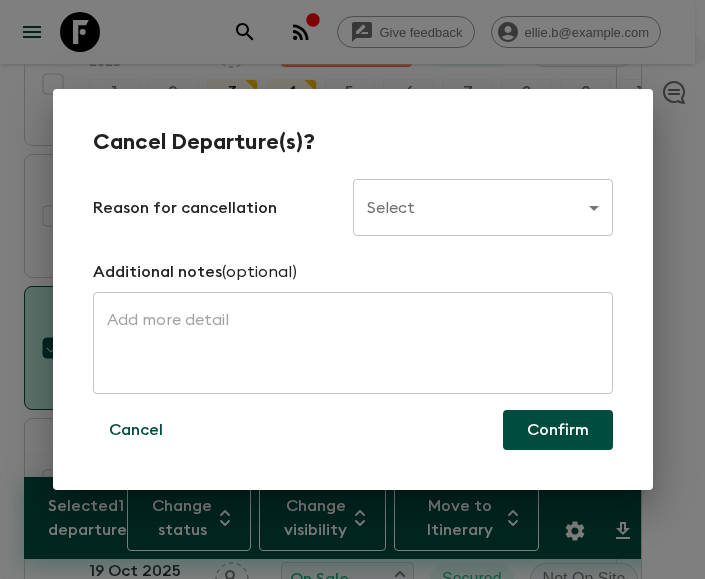 click on "Give feedback ellie.b@example.com All adventures North India: Golden Triangle & Varanasi IN3 Sync Feedback FAQ Dietary Reqs Bookings Classic ATOL Protected Itineraries Departures Settings Attributes Selected 05 Jan 2025 2025 A S Completed Secured On Site 8 / 14 Guaranteed 1 2 3 4 5 6 7 8 9 10 11 12 Room release: 30 Capacity: 14 Early birds: 0 To guarantee: 4 12 Jan 2025 2025 Cancelled Secured Not On Site 0 / 14 1 2 3 4 5 6 7 8 9 10 11 12 Room release: 30 Capacity: 14 Early birds: 0 To guarantee: 4 19 Jan 2025 2025 Cancelled Secured Not On Site 0 / 14 1 2 3 4 5 6 7 8 9 10 11 12 Room release: 30 Capacity: 14 Early birds: 0 To guarantee: 4 26 Jan 2025 2025 Cancelled Secured Not On Site 0 / 14 1 2 3 4 5 6 7 8 9 10 11 12 Room release: 30 Capacity: 14 Early birds: 0 To guarantee: 4 09 Feb 2025 2025 Cancelled Secured 0 / 14 1 2" at bounding box center [352, 1611] 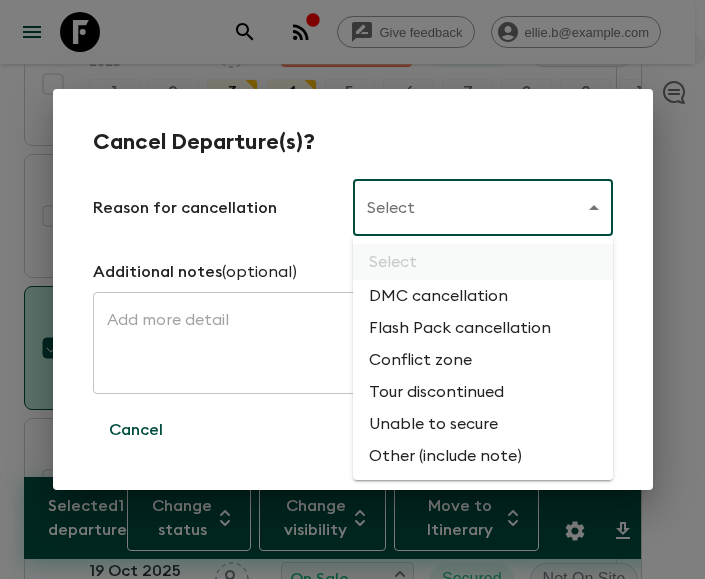 click on "Flash Pack cancellation" at bounding box center [483, 328] 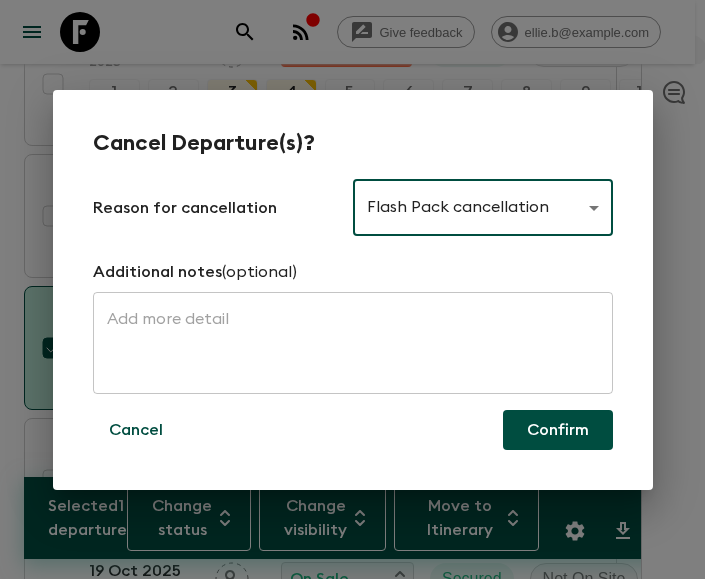 click on "Confirm" at bounding box center [558, 430] 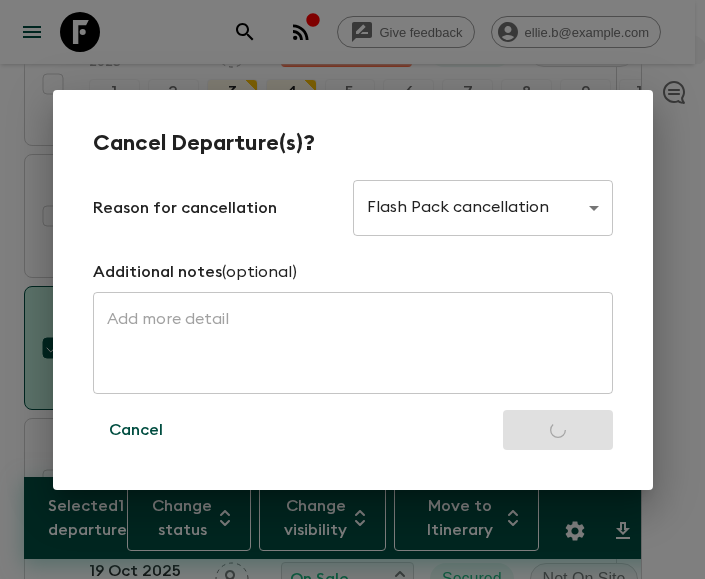 checkbox on "false" 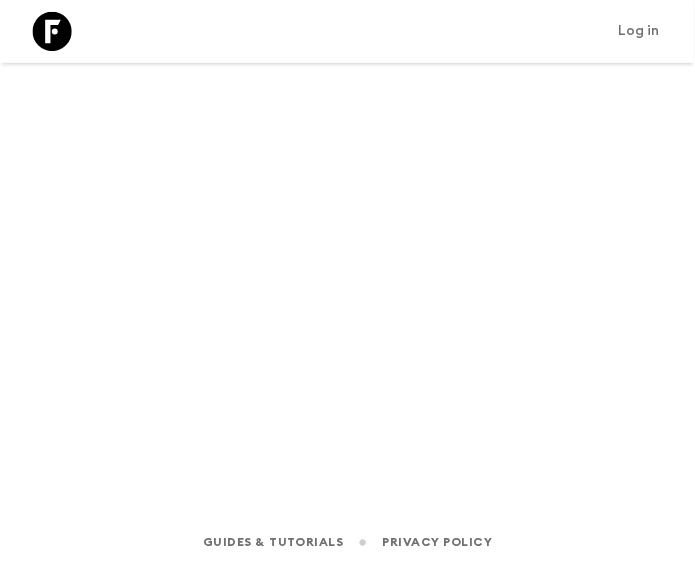 scroll, scrollTop: 0, scrollLeft: 0, axis: both 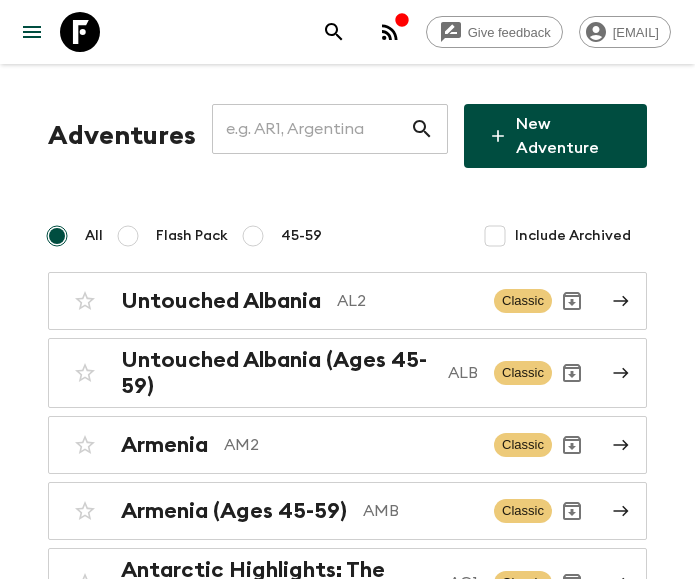 click at bounding box center (311, 129) 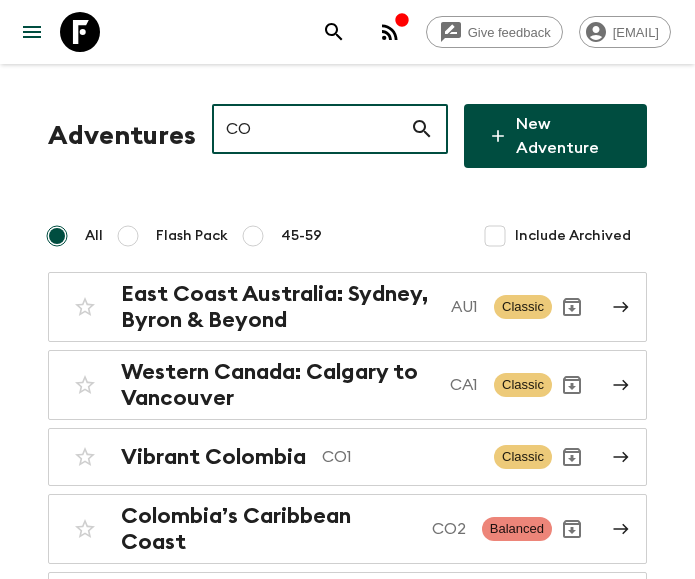 type on "CO1" 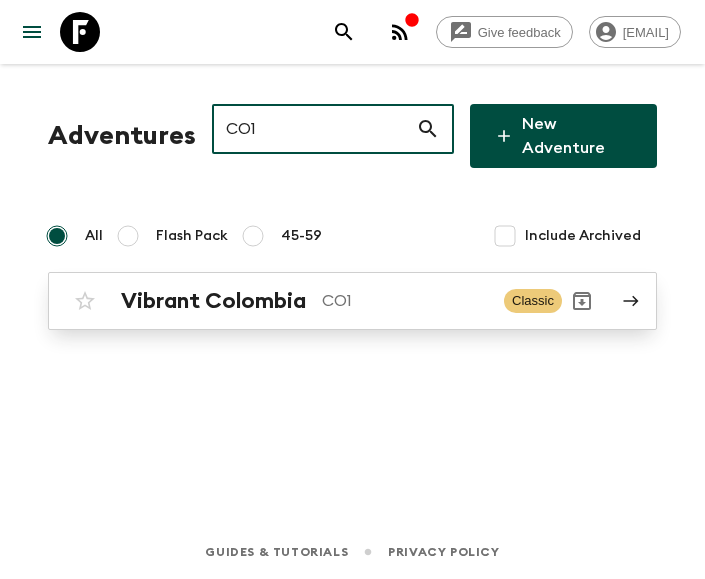 click on "Vibrant Colombia" at bounding box center (213, 301) 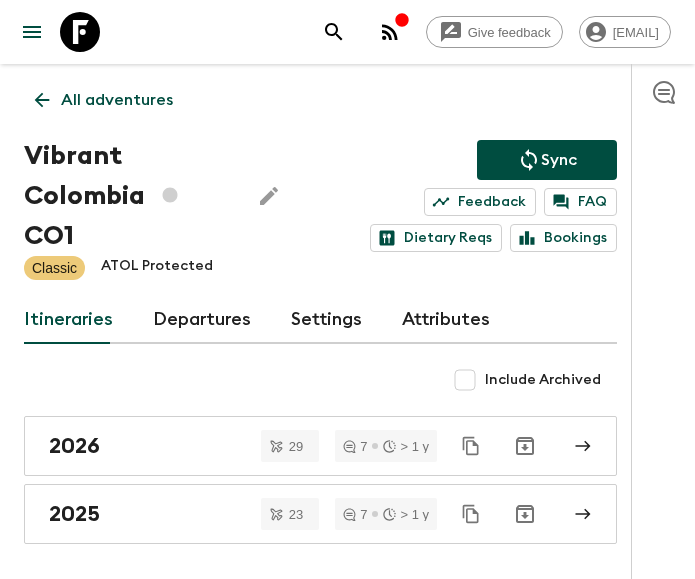 click on "Departures" at bounding box center [202, 320] 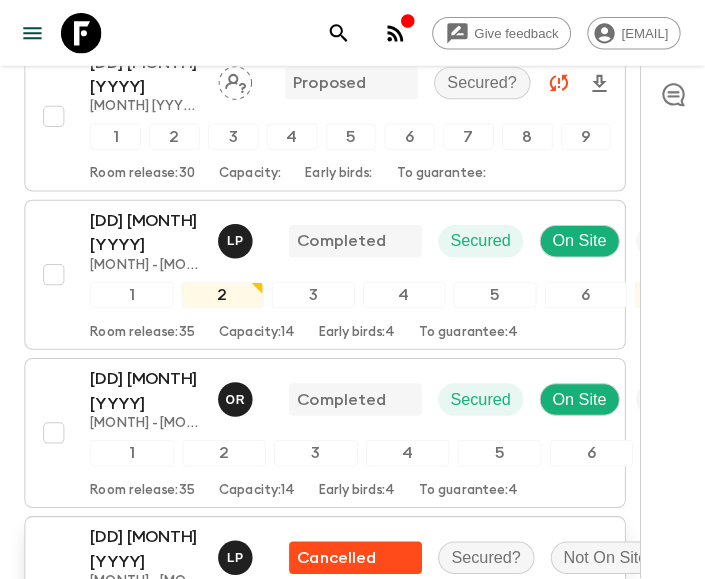 scroll, scrollTop: 1560, scrollLeft: 0, axis: vertical 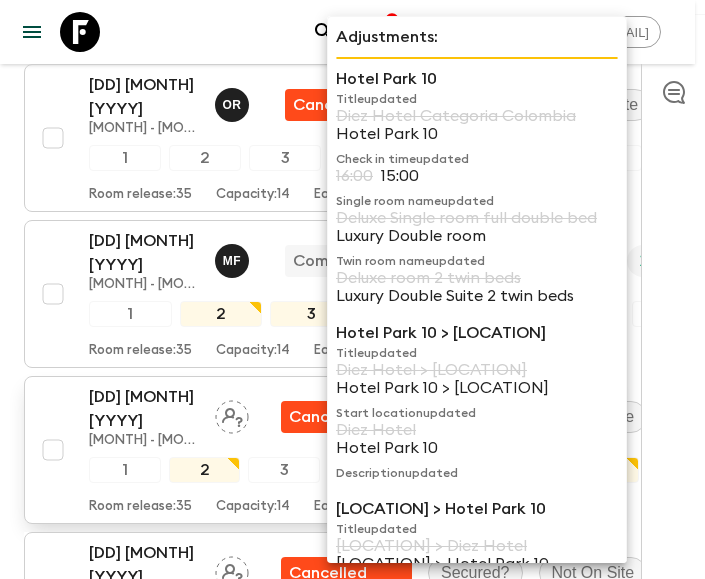 click on "Room release:  35 Capacity:  14 Early birds:  4 To guarantee:  4" at bounding box center (443, 503) 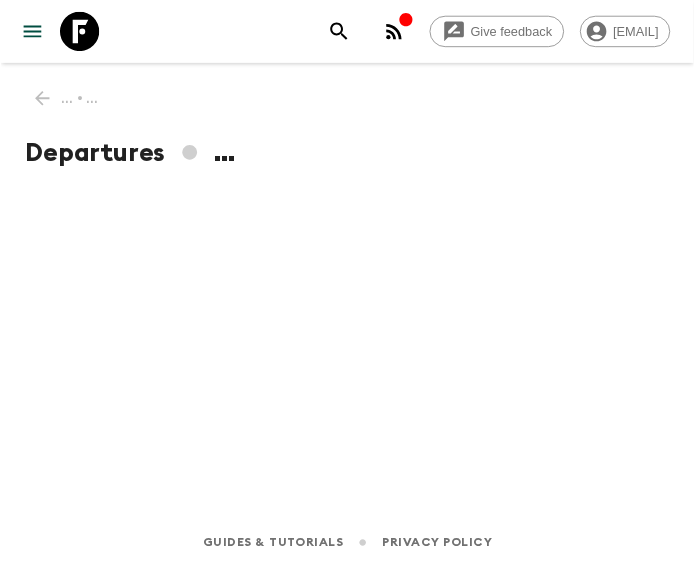 scroll, scrollTop: 0, scrollLeft: 0, axis: both 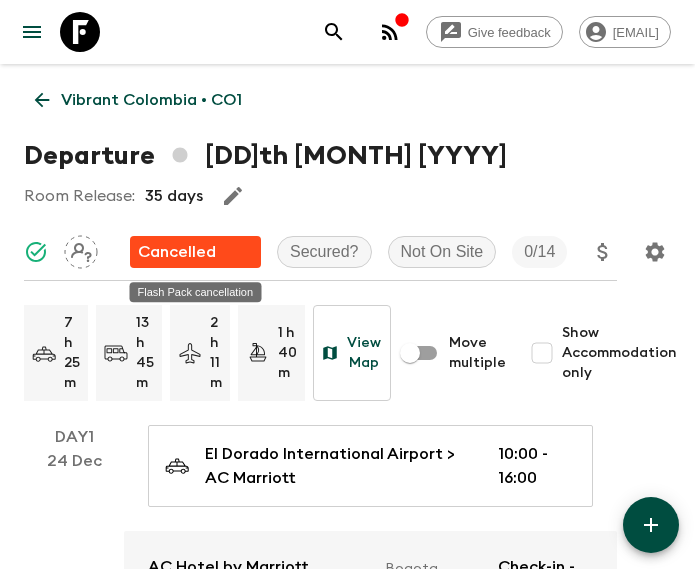 click 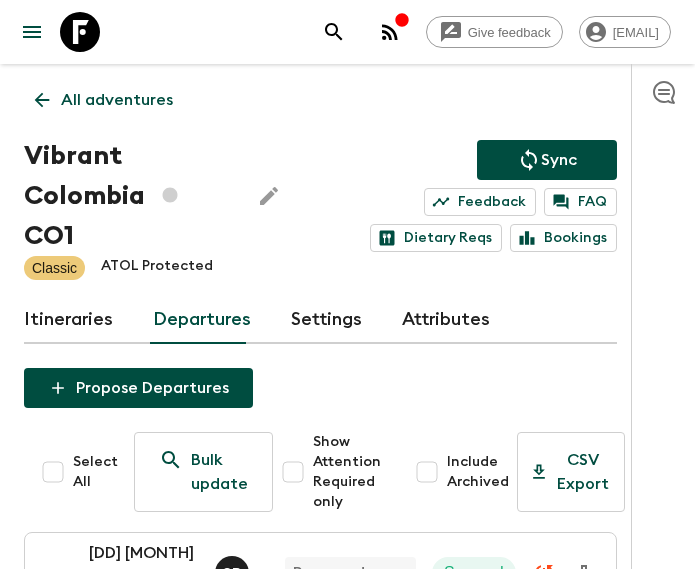 scroll, scrollTop: 3660, scrollLeft: 0, axis: vertical 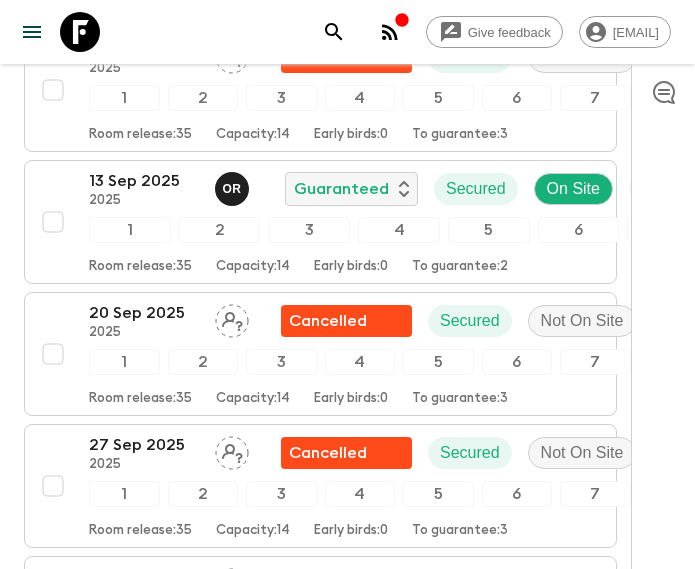 click at bounding box center [53, 750] 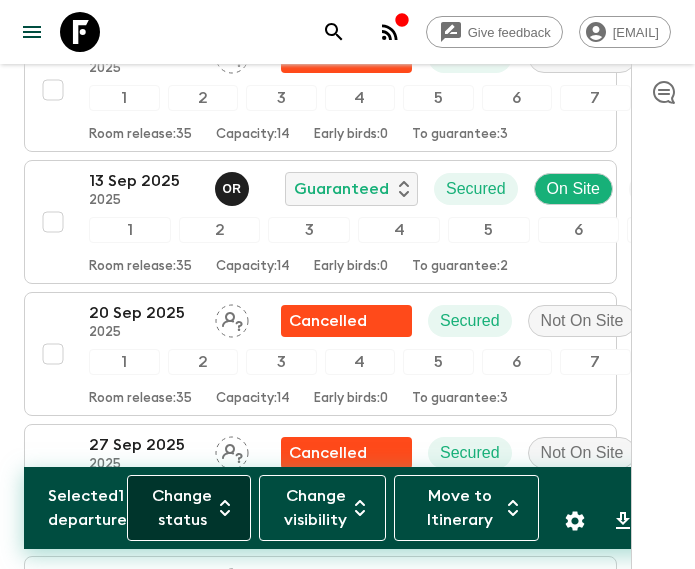 click on "Change status" at bounding box center [189, 508] 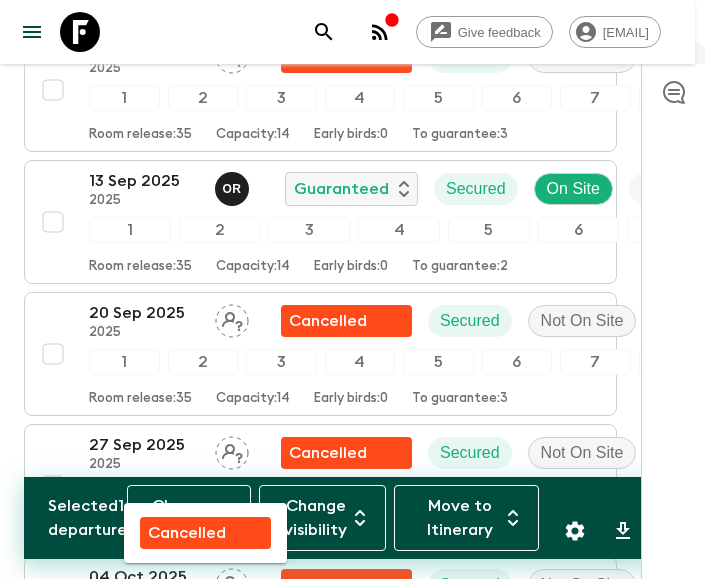 click on "Cancelled" at bounding box center (187, 533) 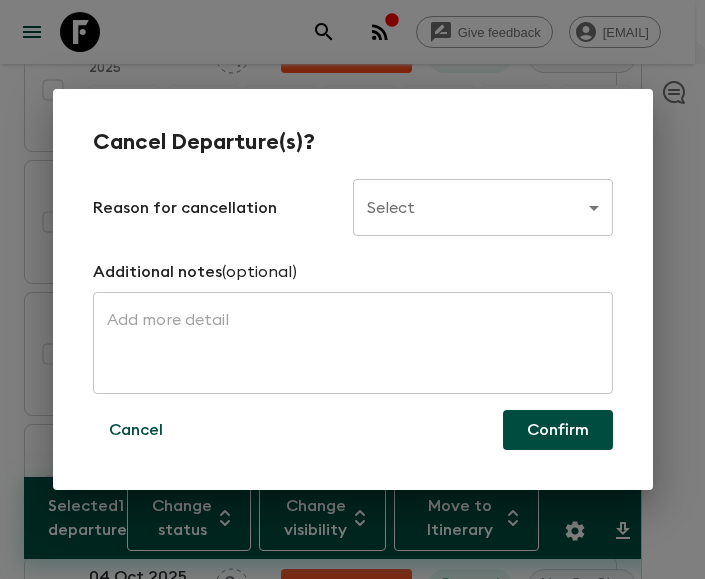 click on "Give feedback ellie.b@flashpack.com All adventures Vibrant Colombia CO1 Sync Feedback FAQ Dietary Reqs Bookings Classic ATOL Protected Itineraries Departures Settings Attributes Selected  1 departure Change status Change visibility Move to Itinerary Close Propose Departures Select All Bulk update Show Attention Required only Include Archived CSV Export 04 Nov 2023 October - December 2023 (Flights at 11am) (old) O R Proposed Secured 1 2 3 4 5 6 7 8 9 Room release:  4 Capacity:  Early birds:  To guarantee:  11 Nov 2023 August 2023 - December 2023 (Normal Itinerary) (old) Proposed Secured? 1 2 3 4 5 6 7 8 9 Room release:  30 Capacity:  Early birds:  To guarantee:  18 Nov 2023 October - December 2023 (Flights at 11am) (old) O R Proposed Secured 1 2 3 4 5 6 7 8 9 Room release:  3 Capacity:  Early birds:  To guarantee:  20 Nov 2023 August 2023 - December 2023 (Normal Itinerary) (old) Proposed Secured? 1 2 3 4 5 6 7 8 9 Room release:  30 Capacity:  Early birds:  To guarantee:  25 Nov 2023 L P Completed Secured" at bounding box center [352, 1655] 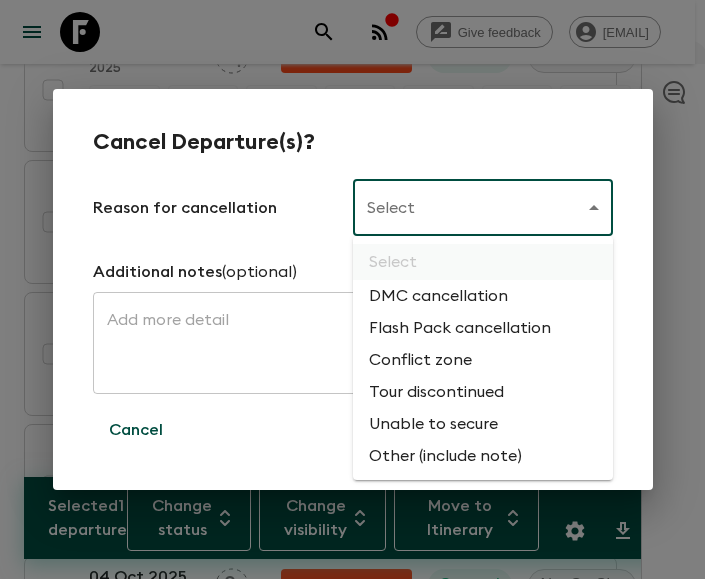 click on "Flash Pack cancellation" at bounding box center (483, 328) 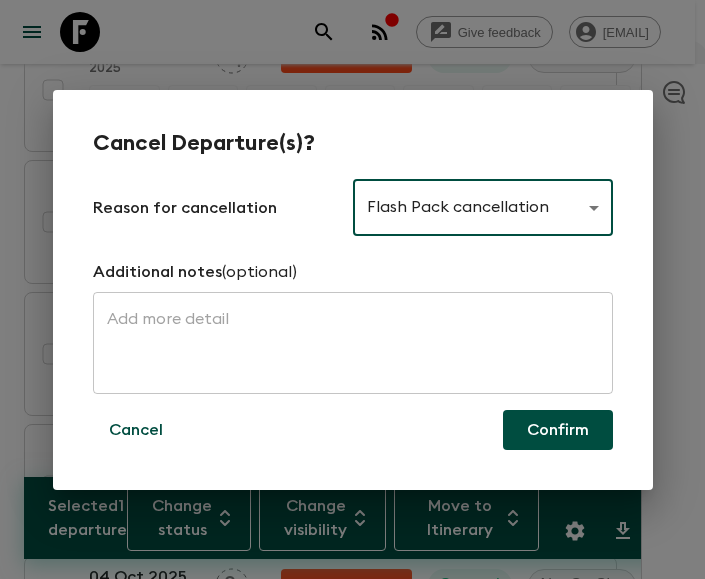 click on "Confirm" at bounding box center [558, 430] 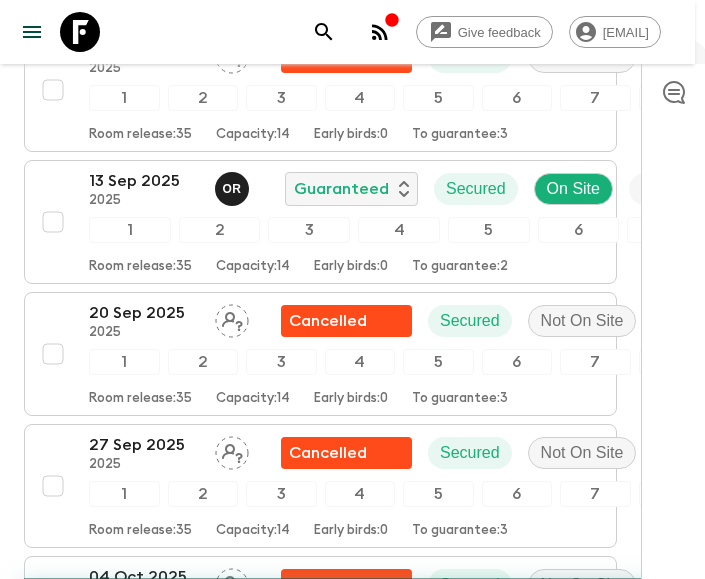 checkbox on "false" 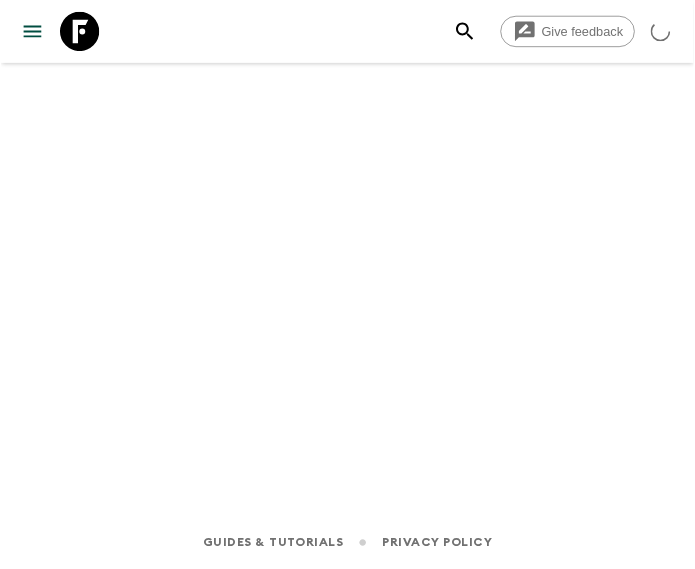 scroll, scrollTop: 0, scrollLeft: 0, axis: both 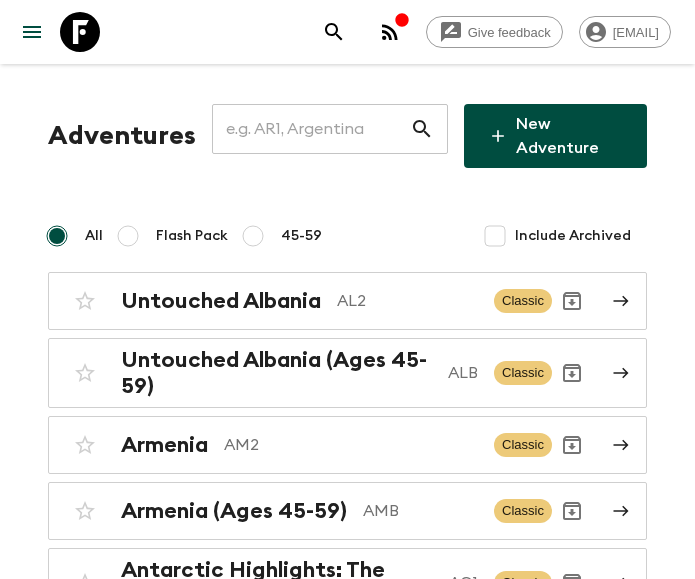 click at bounding box center (311, 129) 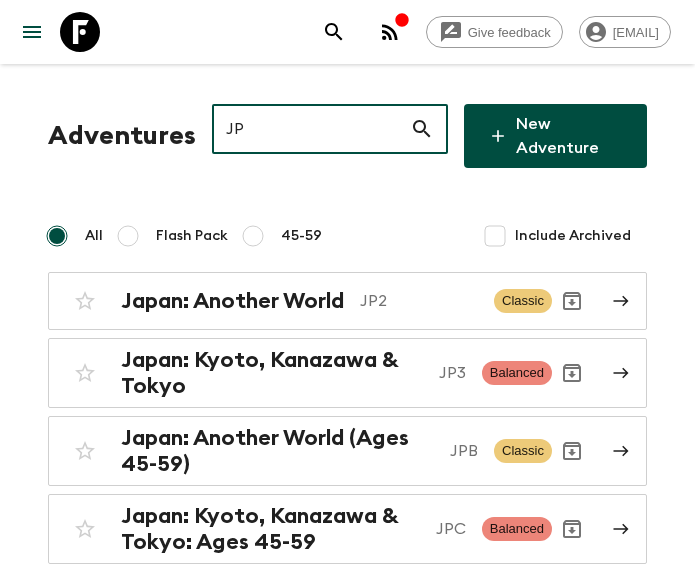 type on "JP2" 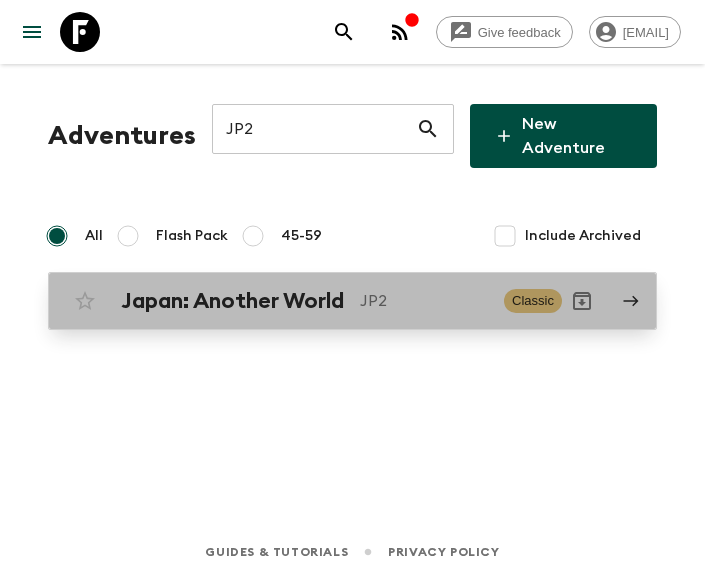 click on "Japan: Another World" at bounding box center [232, 301] 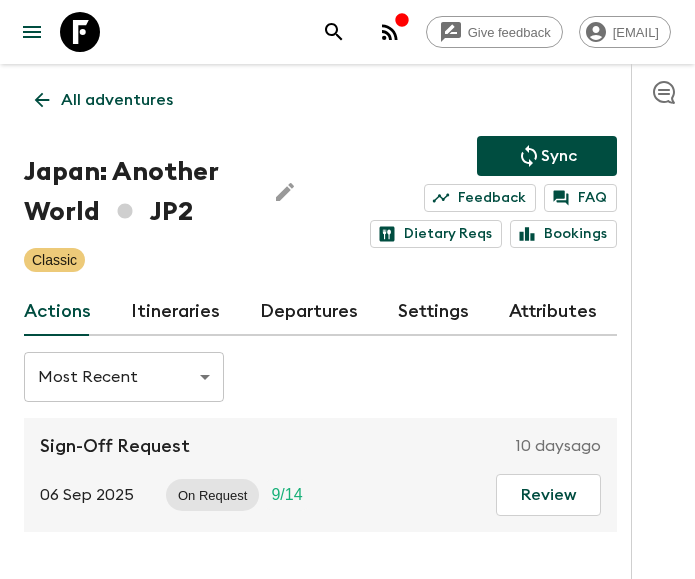 click on "Departures" at bounding box center (309, 312) 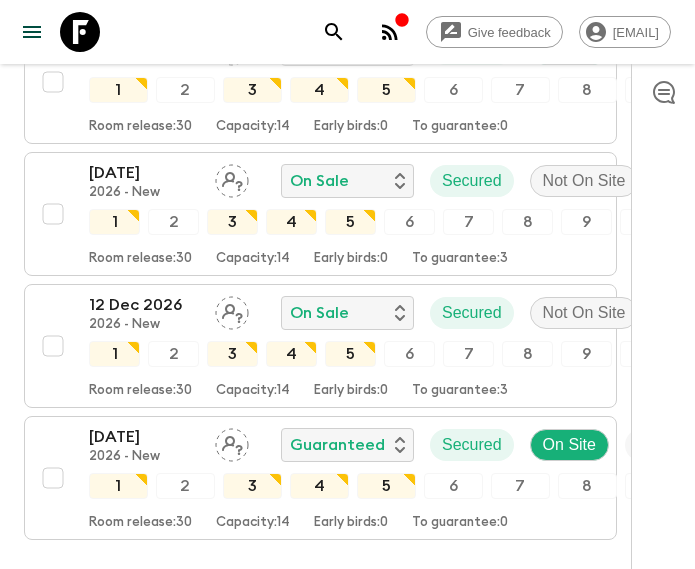 scroll, scrollTop: 4173, scrollLeft: 0, axis: vertical 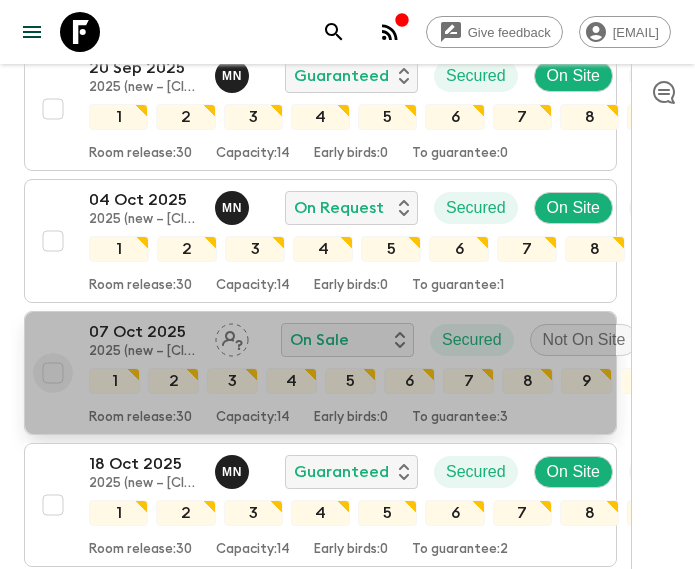 click at bounding box center (53, 373) 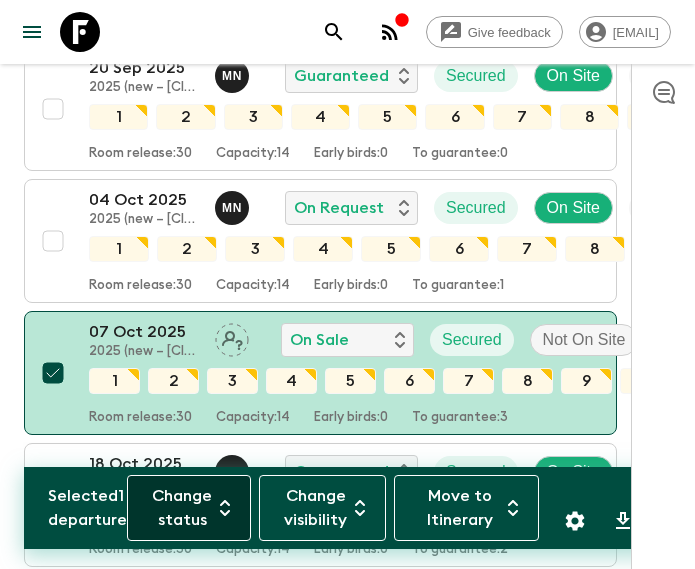 click on "Change status" at bounding box center [189, 508] 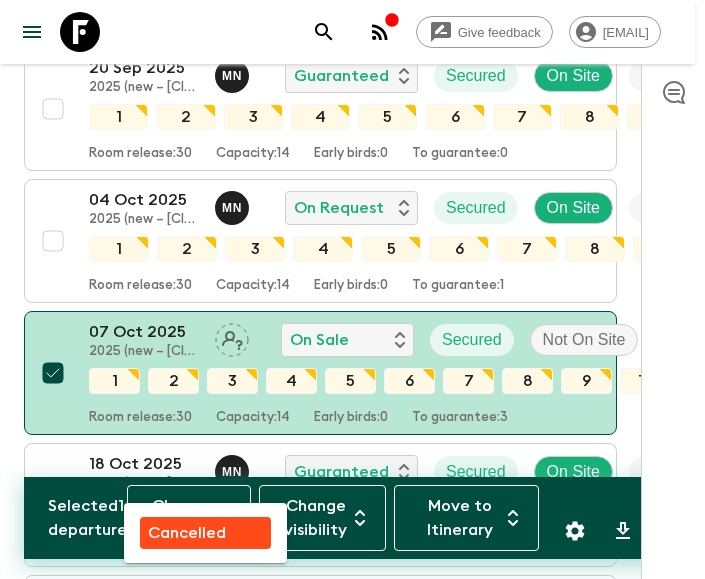 click on "Cancelled" at bounding box center (187, 533) 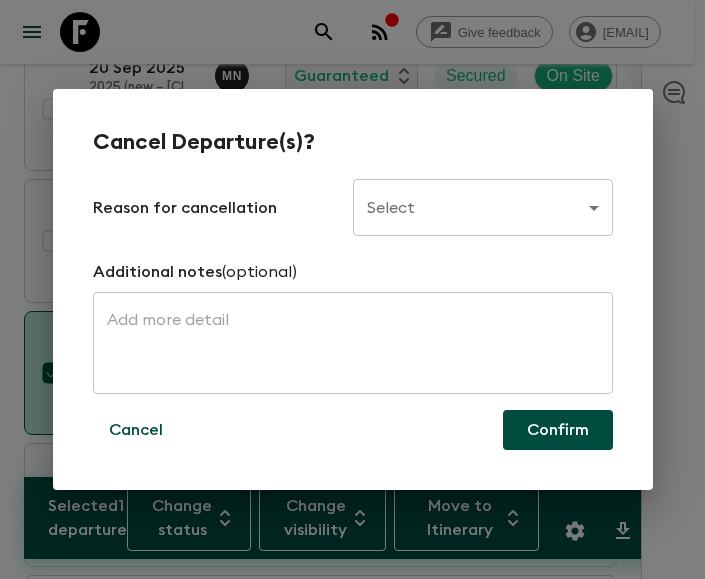 click on "Give feedback ellie.b@flashpack.com All adventures Japan: Another World JP2 Sync Feedback FAQ Dietary Reqs Bookings Classic Actions Itineraries Departures Settings Attributes Selected  1 departure Change status Change visibility Move to Itinerary Close Propose Departures Select All Bulk update Show Attention Required only Include Archived CSV Export 08 Mar 2025 2025 (new – Nara) M N Completed Secured On Site 10 / 14 Guaranteed 1 2 3 4 5 6 7 8 9 10 11 12 Room release:  30 Capacity:  14 Early birds:  0 To guarantee:  1 11 Mar 2025 2025 (new – Nara) Cancelled Secured Not On Site 0 / 14 1 2 3 4 5 6 7 8 9 10 11 12 Room release:  30 Capacity:  14 Early birds:  0 To guarantee:  4 15 Mar 2025 2025 (new – Nara) M T Completed Secured On Site 11 / 14 Guaranteed 1 2 3 4 5 6 7 8 9 10 11 12 Room release:  30 Capacity:  14 Early birds:  0 To guarantee:  5 22 Mar 2025 2025 (new – Nara) M N Completed Secured On Site 13 / 14 Guaranteed 1 2 3 4 5 6 7 8 9 10 11 12 Room release:  30 Capacity:  14 Early birds:  0 4 0" at bounding box center [352, 2776] 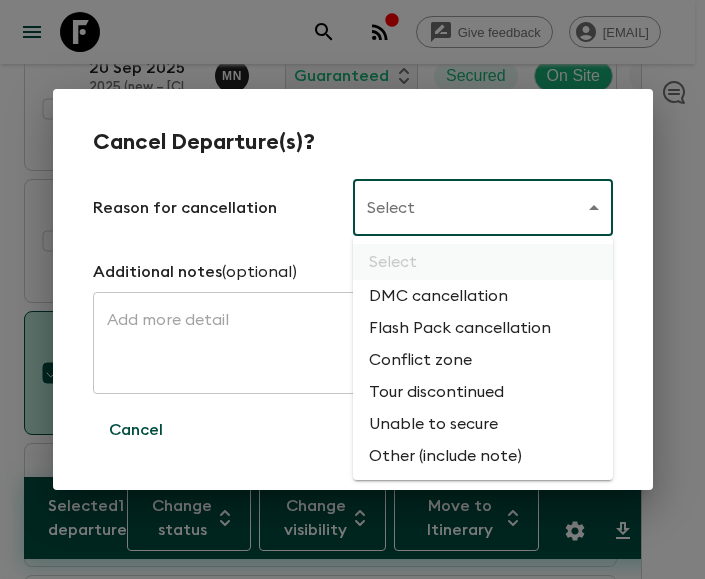click on "Flash Pack cancellation" at bounding box center [483, 328] 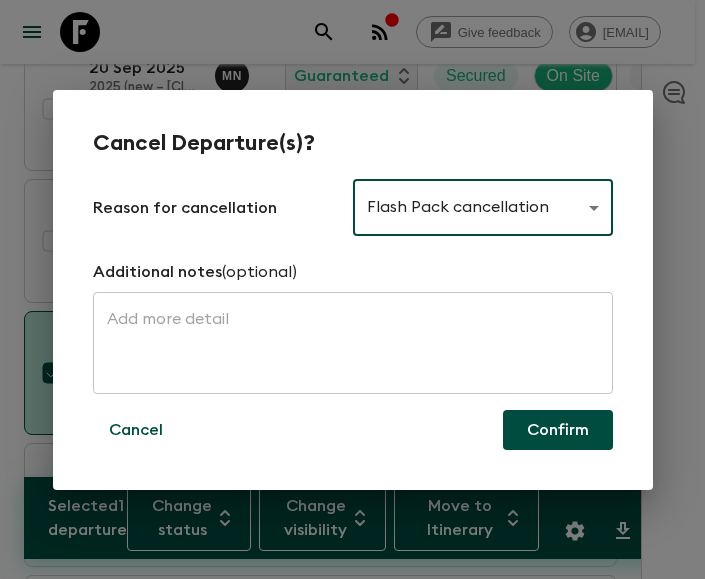 click on "Confirm" at bounding box center (558, 430) 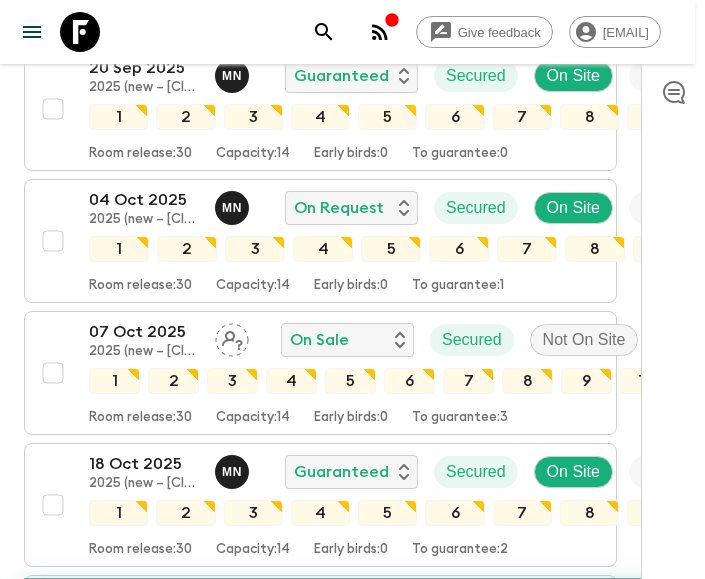 checkbox on "false" 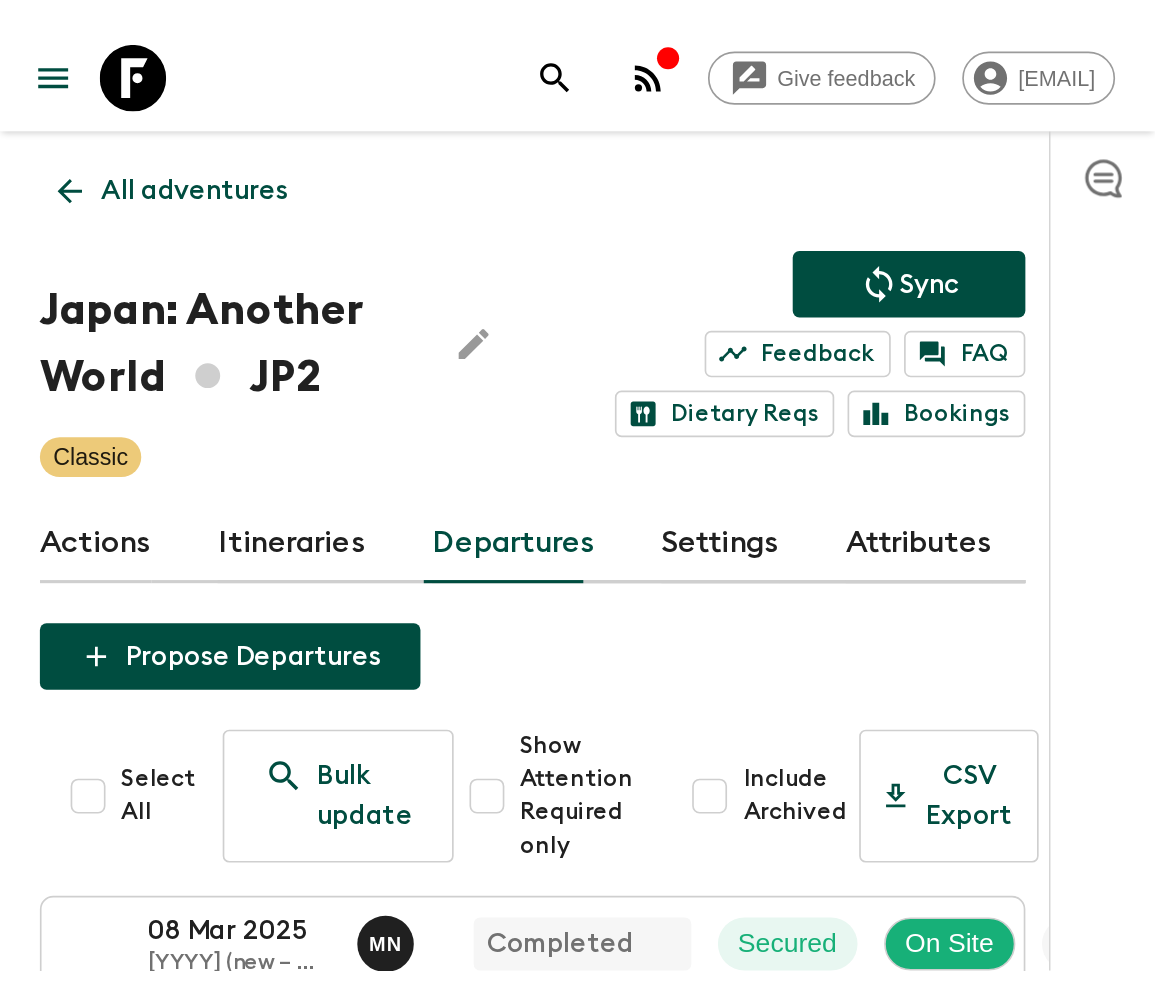 scroll, scrollTop: 4173, scrollLeft: 0, axis: vertical 